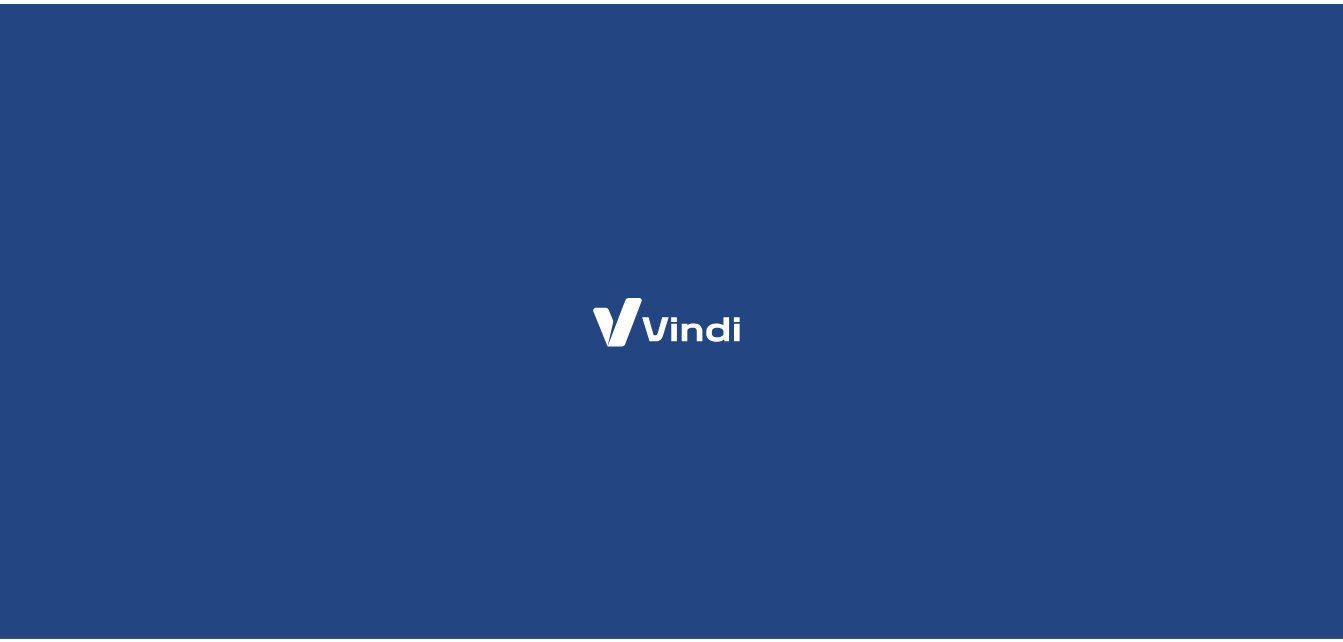 scroll, scrollTop: 0, scrollLeft: 0, axis: both 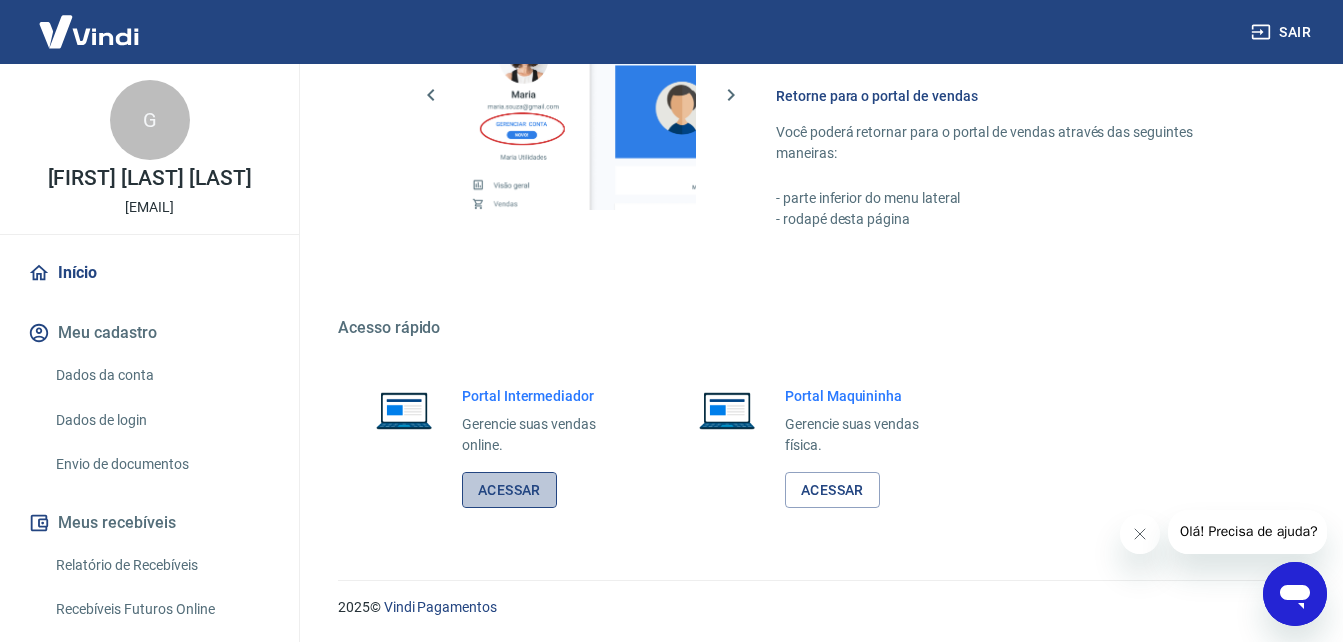 click on "Acessar" at bounding box center [509, 490] 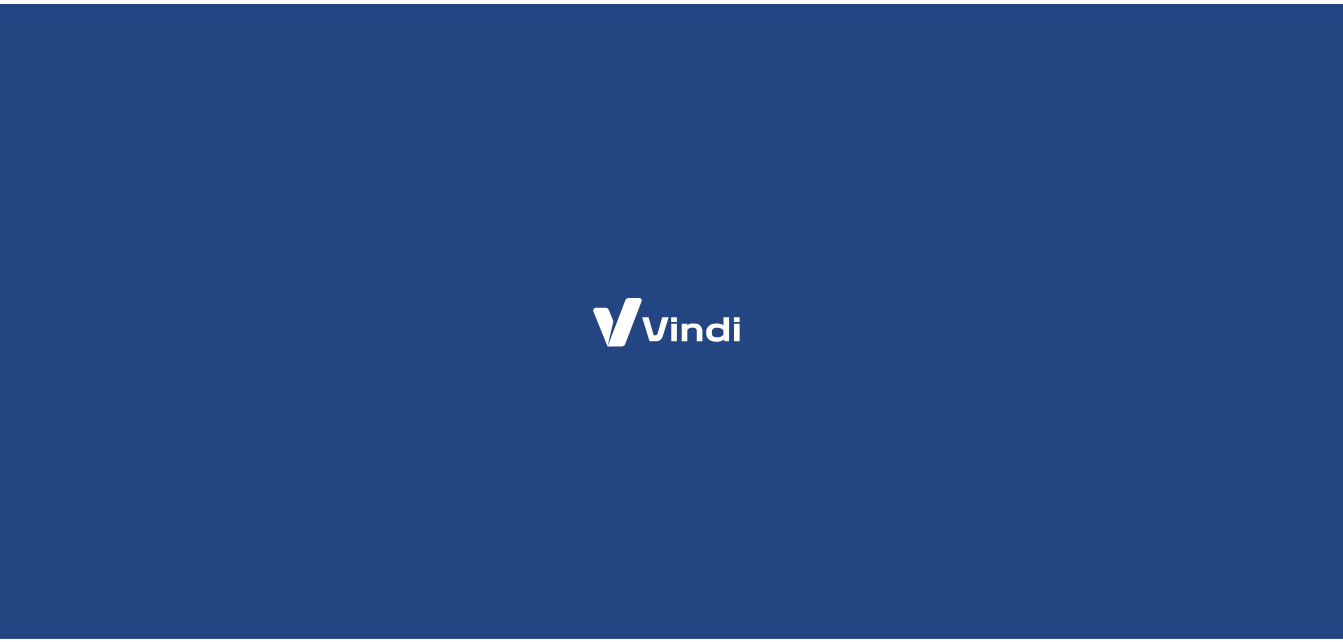 scroll, scrollTop: 0, scrollLeft: 0, axis: both 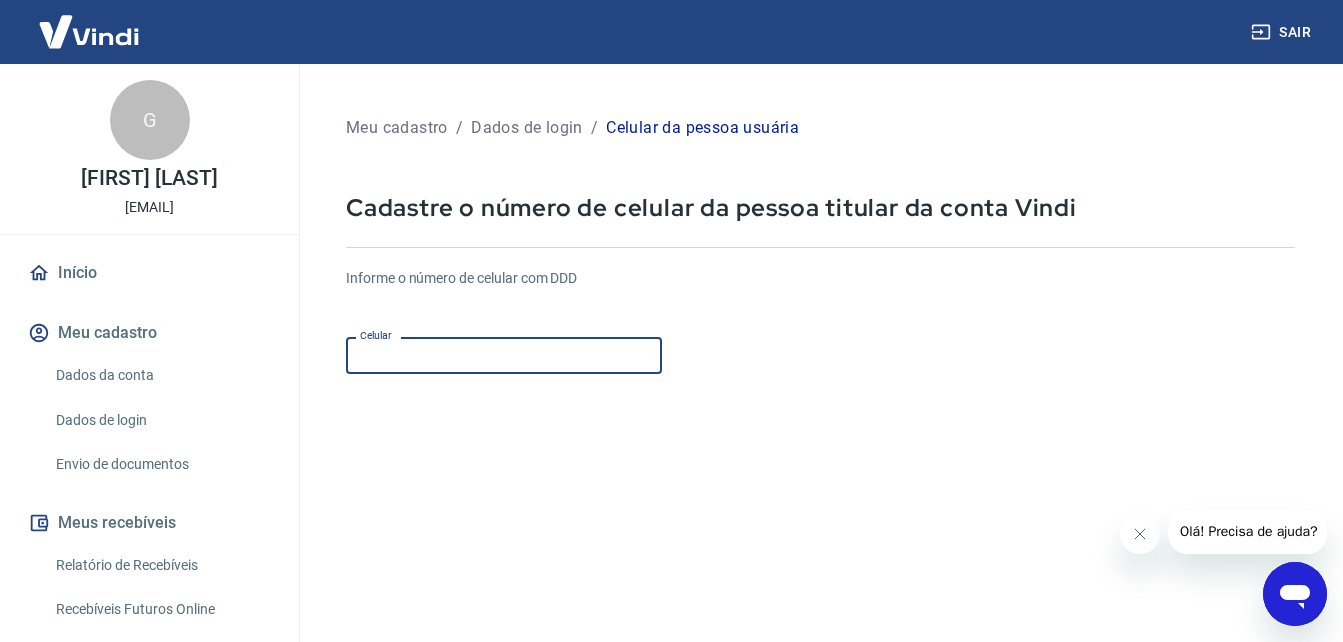 click on "Celular" at bounding box center (504, 355) 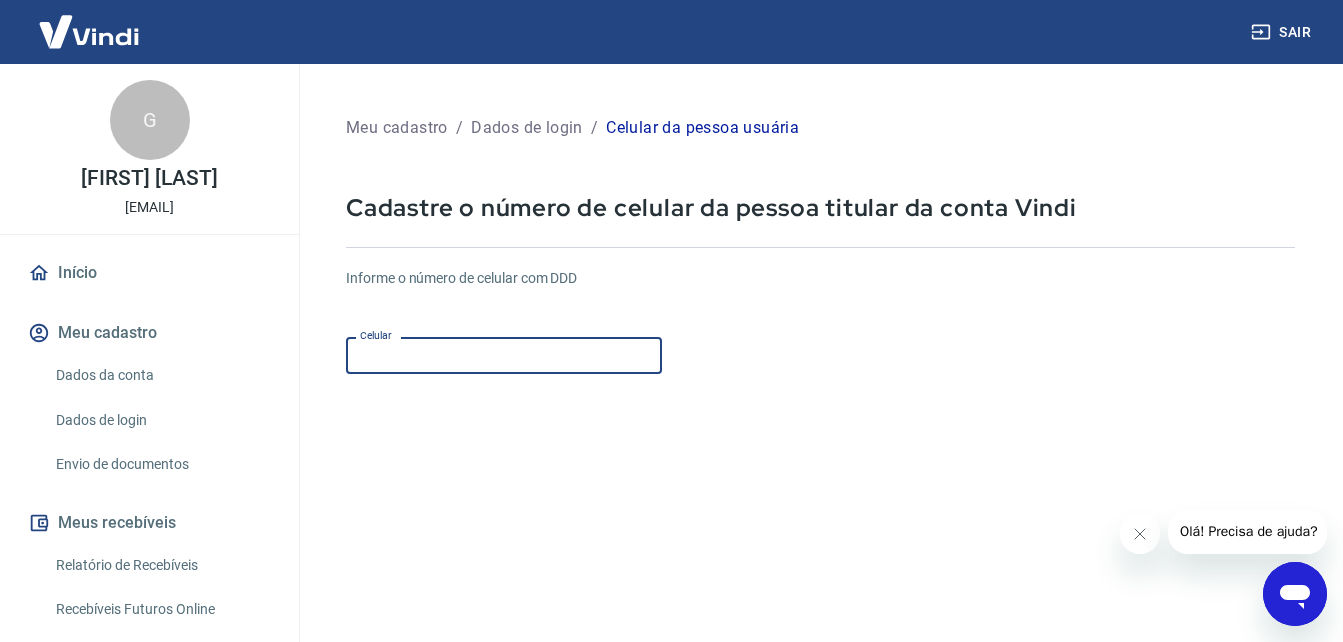 type on "(17) 99672-7916" 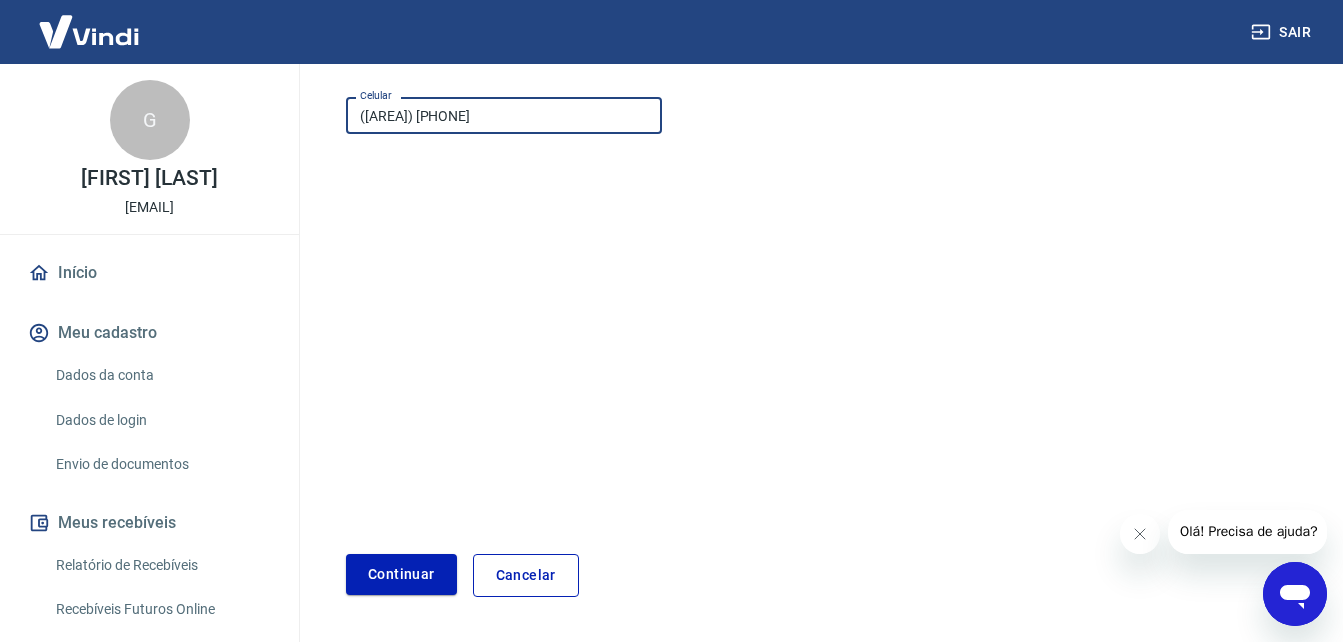 scroll, scrollTop: 305, scrollLeft: 0, axis: vertical 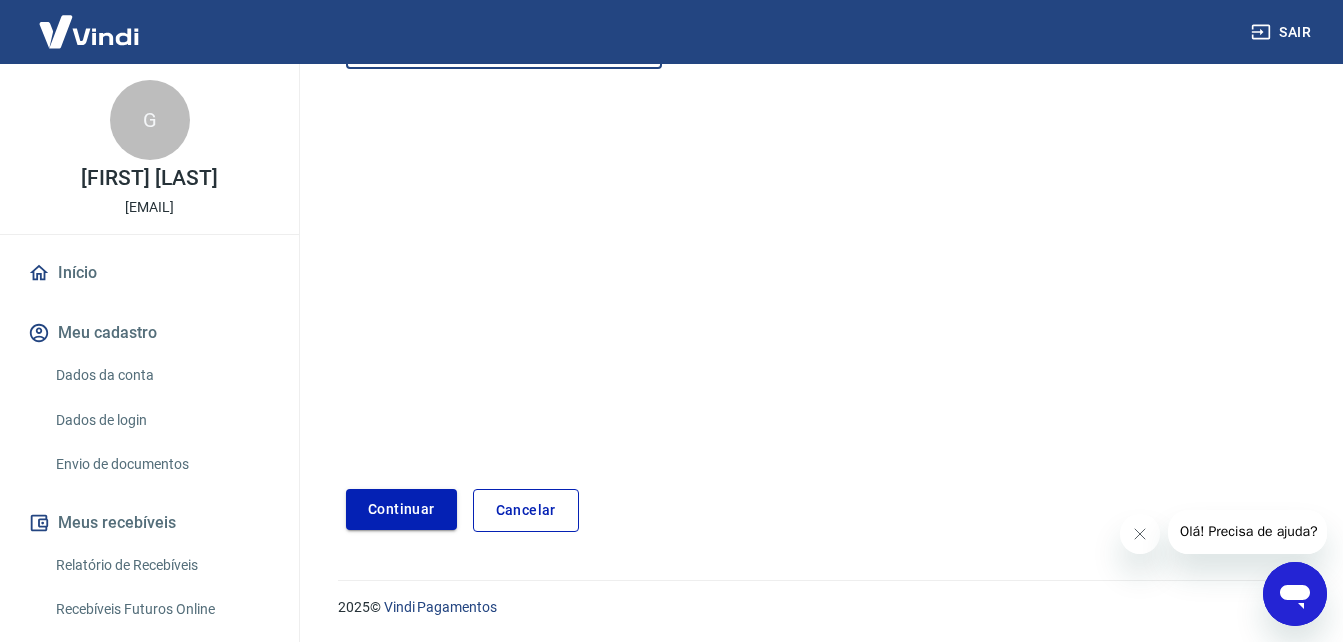 click on "Continuar" at bounding box center (401, 509) 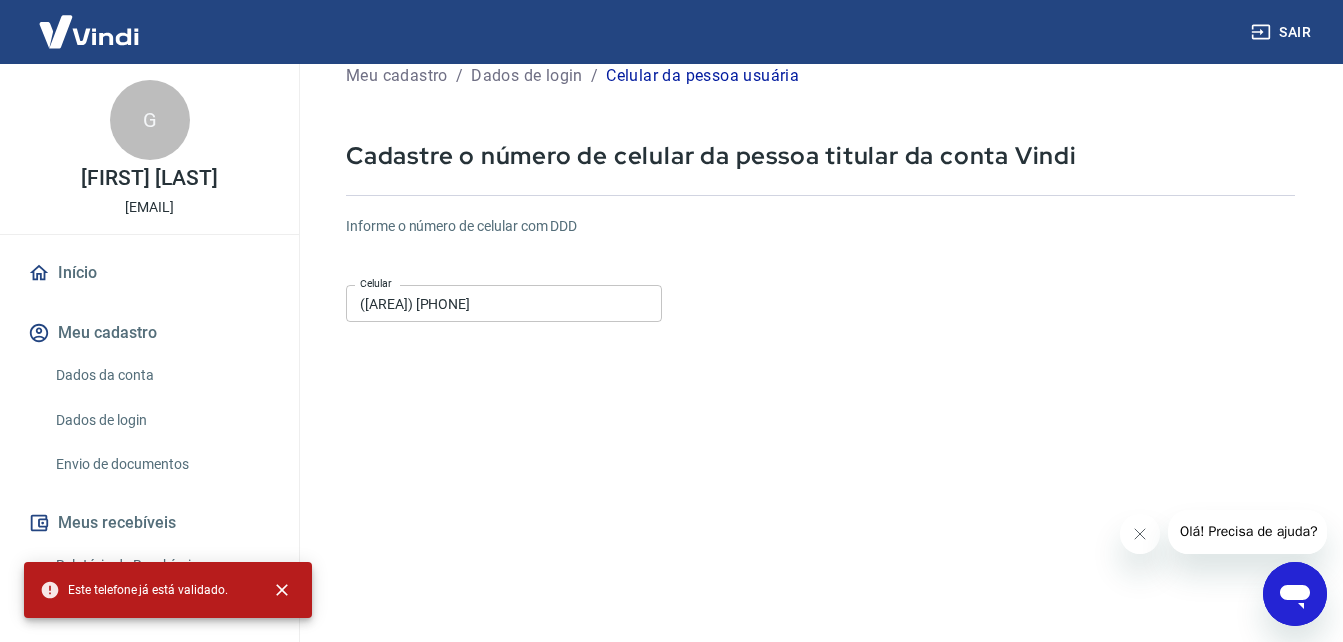 scroll, scrollTop: 0, scrollLeft: 0, axis: both 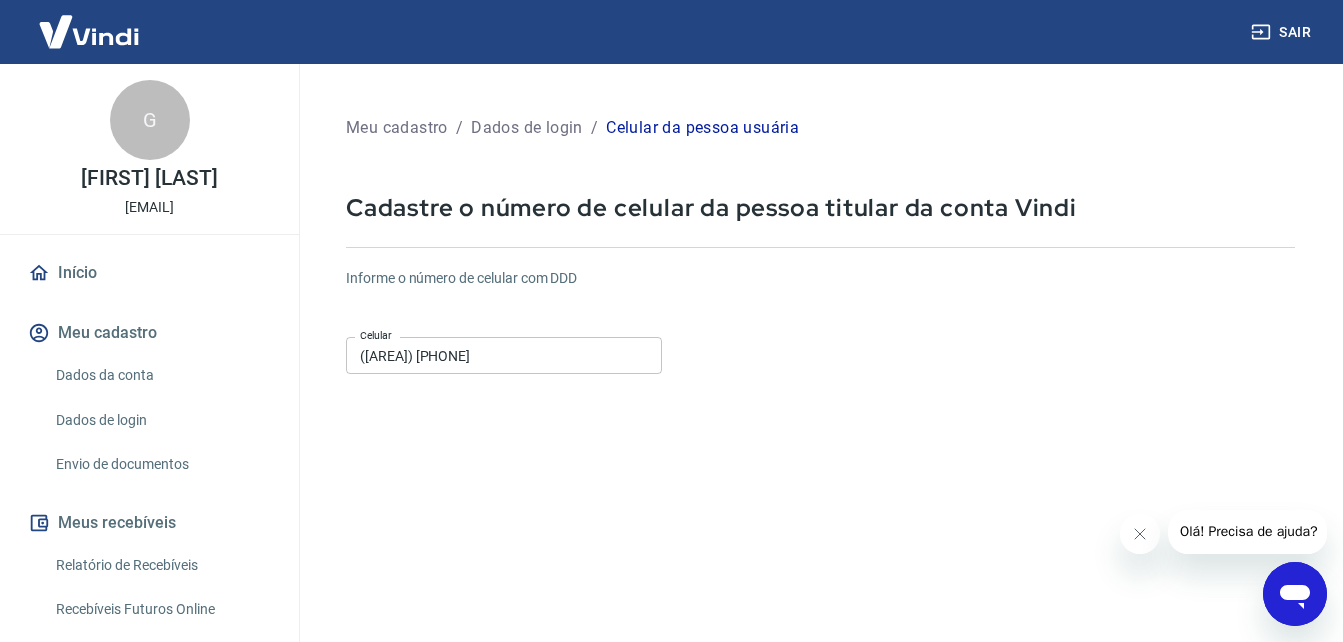 click on "Meu cadastro" at bounding box center [397, 128] 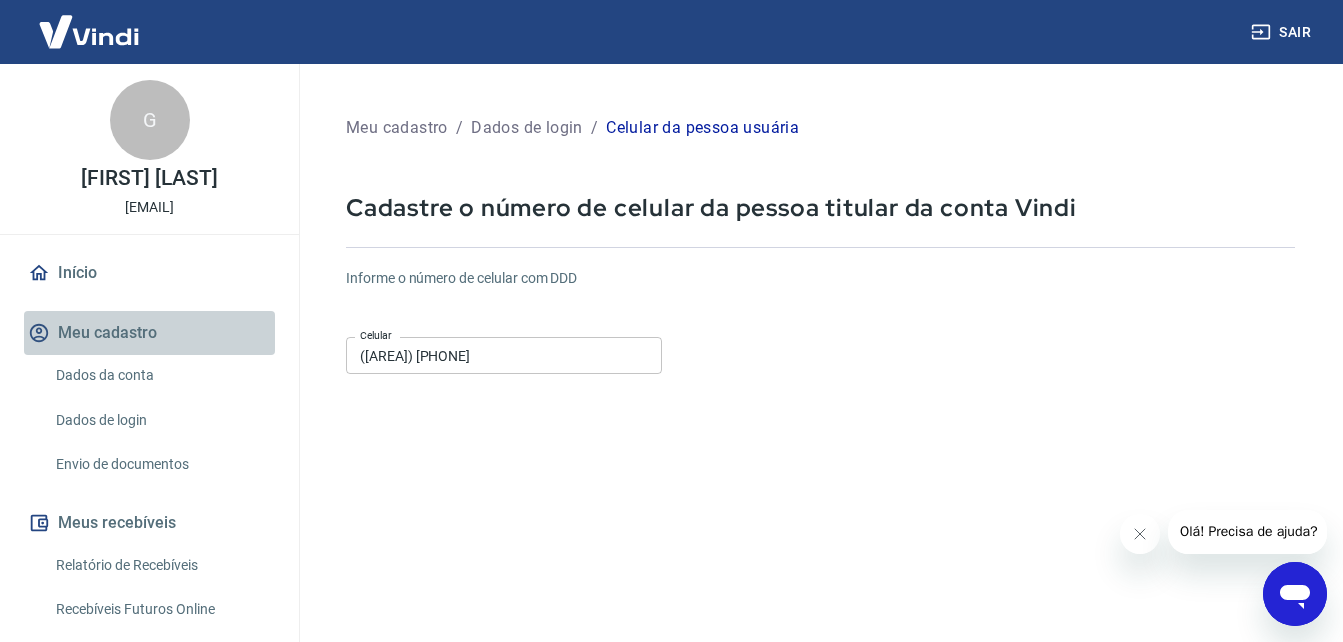 click on "Meu cadastro" at bounding box center (149, 333) 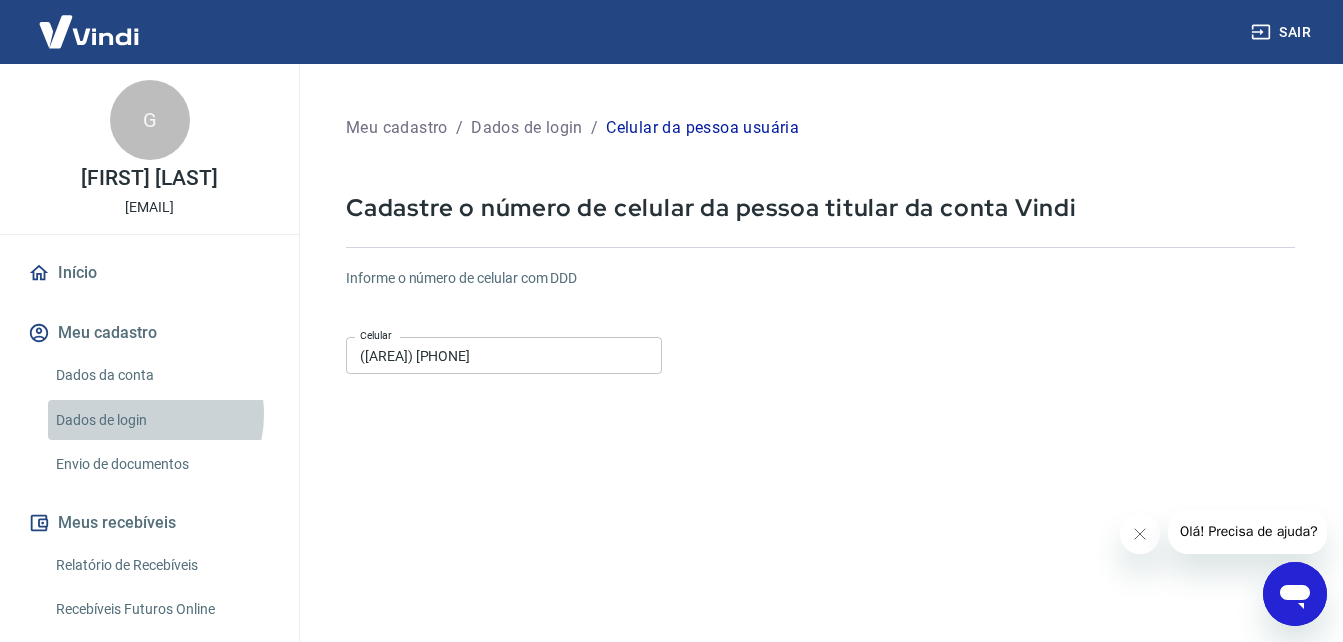 click on "Dados de login" at bounding box center (161, 420) 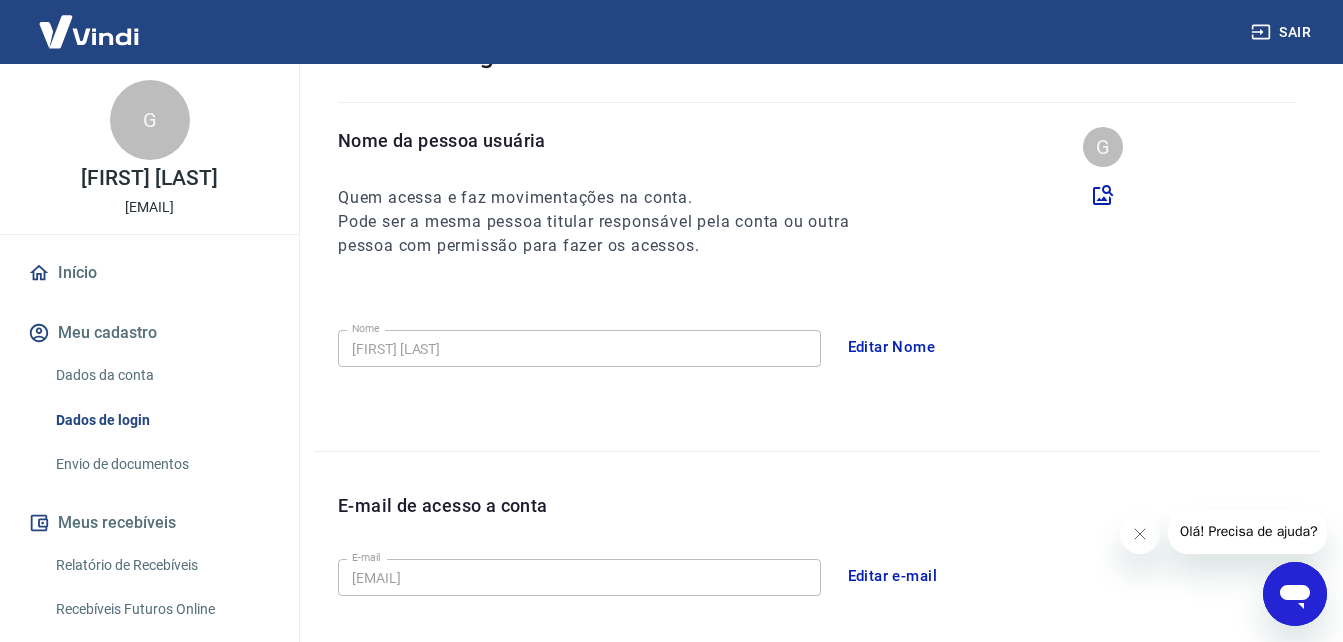 scroll, scrollTop: 159, scrollLeft: 0, axis: vertical 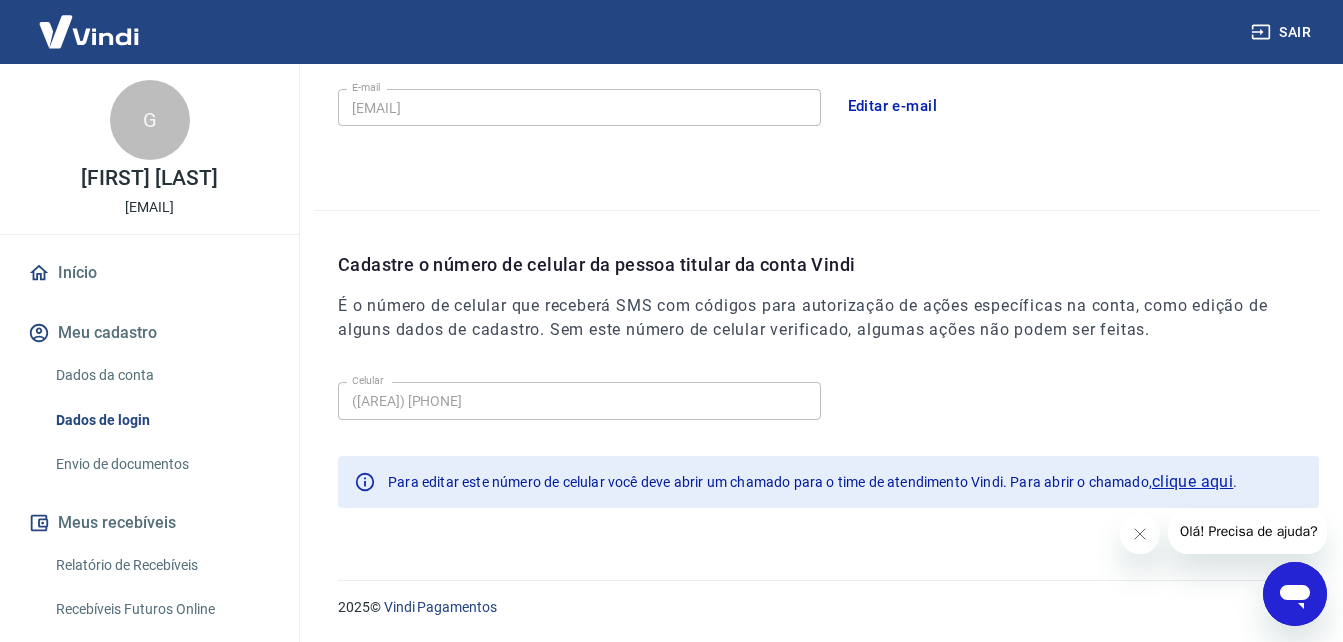 click on "Envio de documentos" at bounding box center (161, 464) 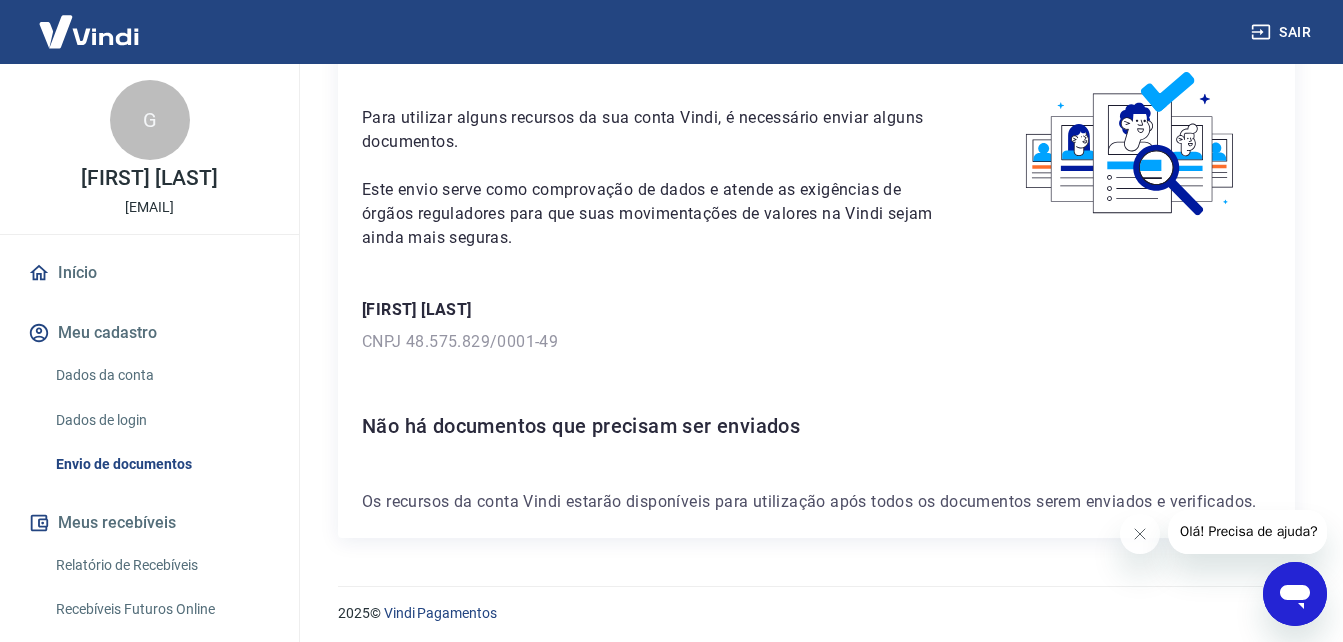 scroll, scrollTop: 108, scrollLeft: 0, axis: vertical 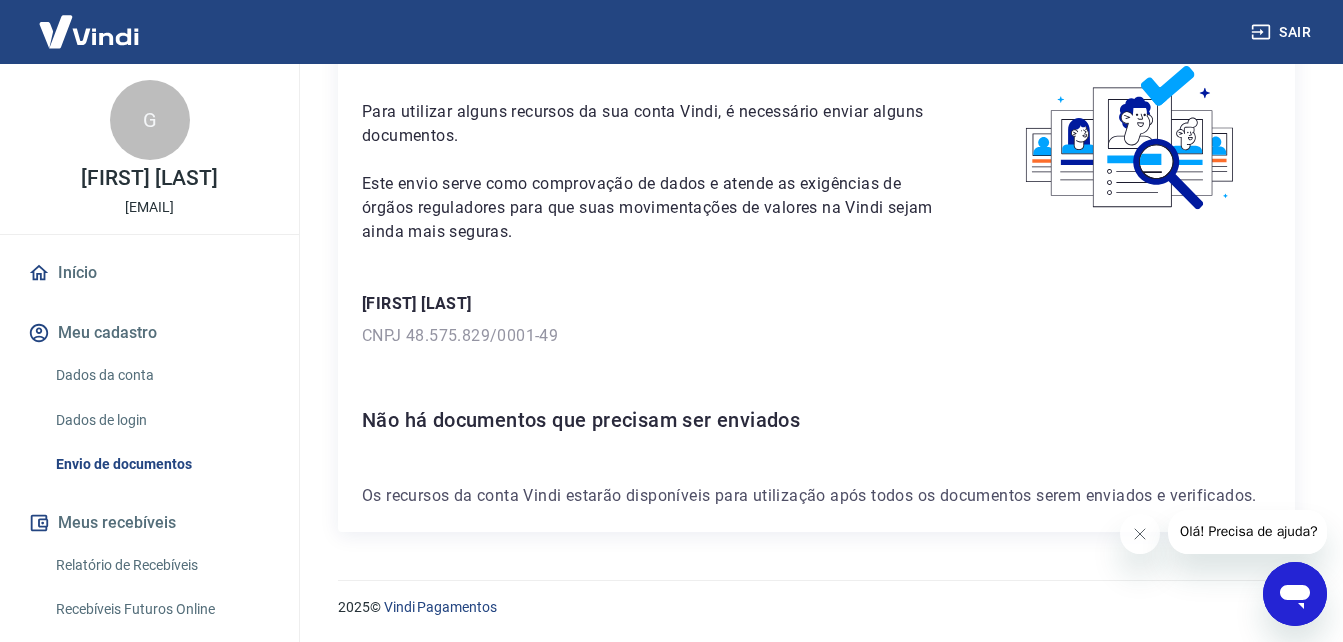 click on "G" at bounding box center (150, 120) 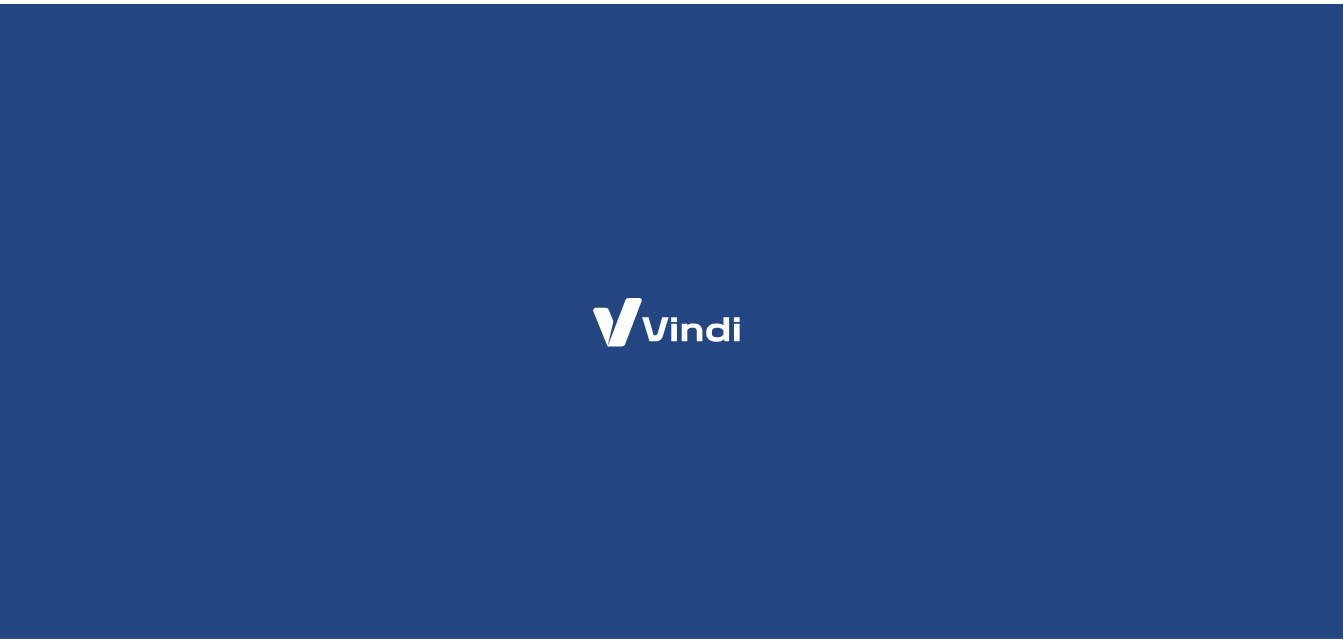scroll, scrollTop: 0, scrollLeft: 0, axis: both 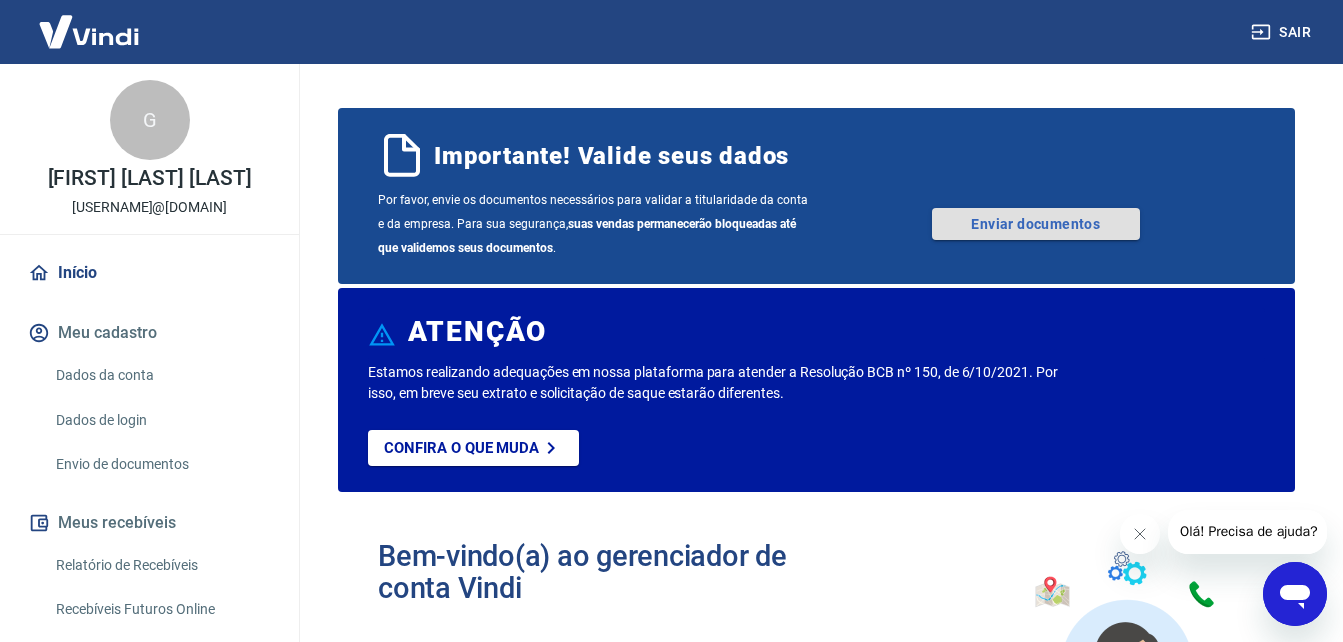 click on "Enviar documentos" at bounding box center [1036, 224] 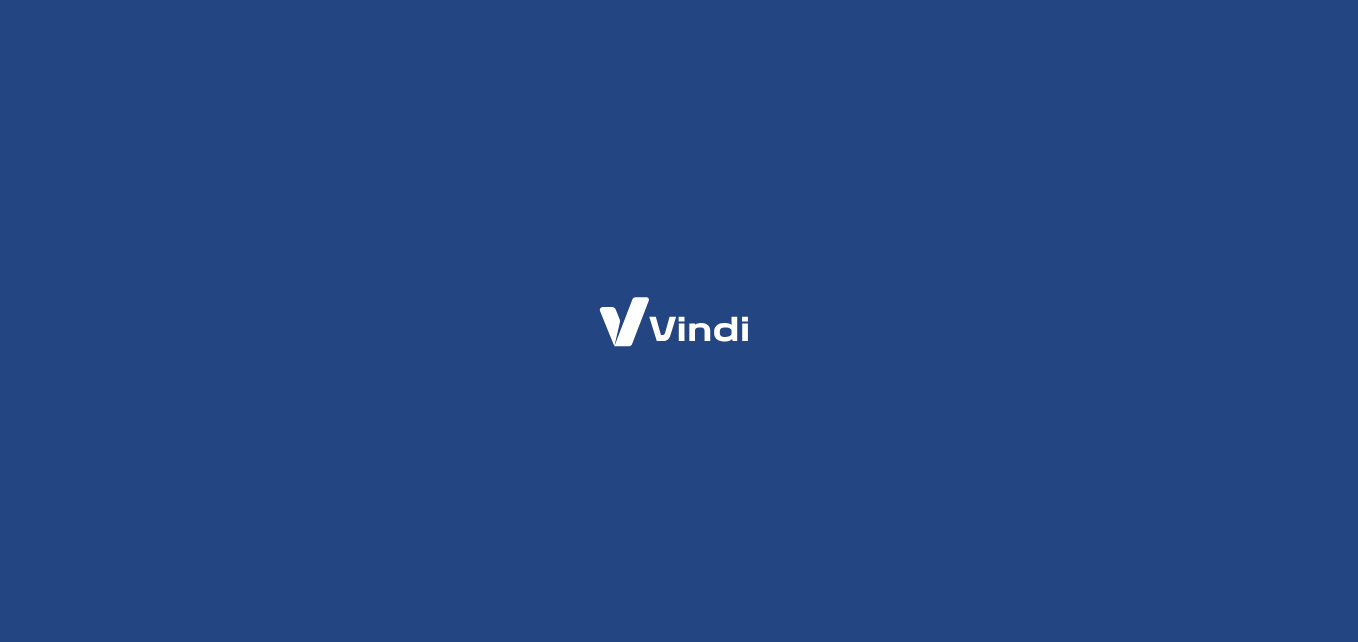 scroll, scrollTop: 0, scrollLeft: 0, axis: both 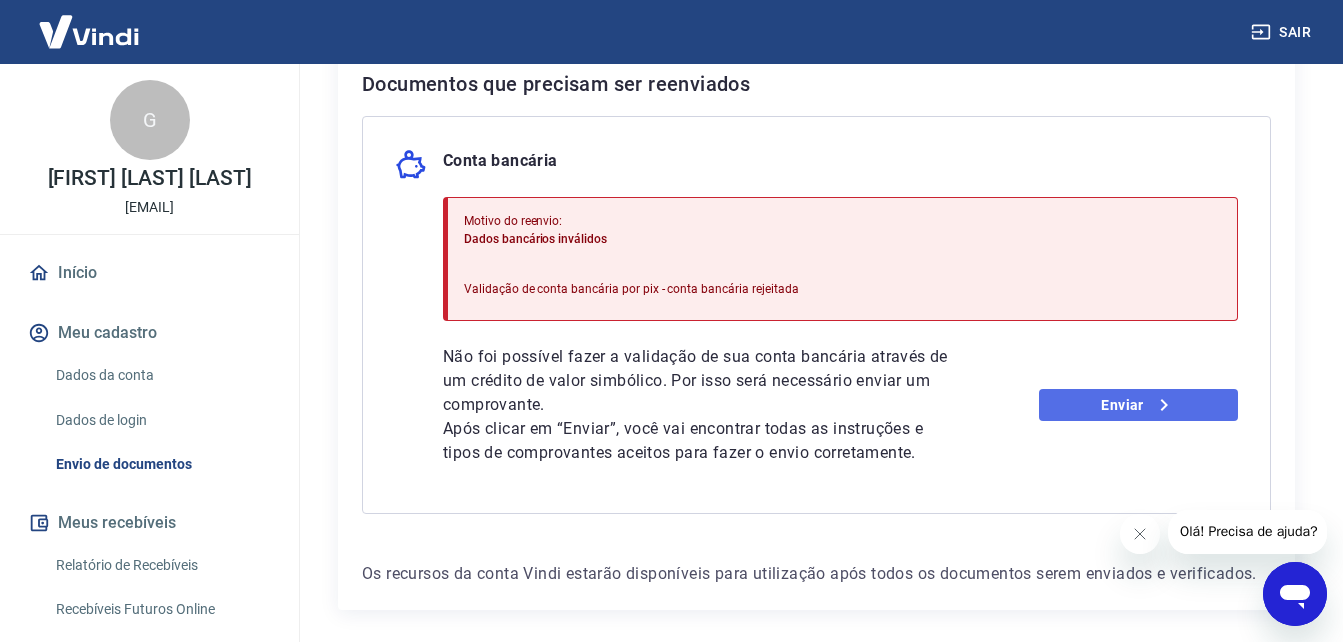 click on "Enviar" at bounding box center [1138, 405] 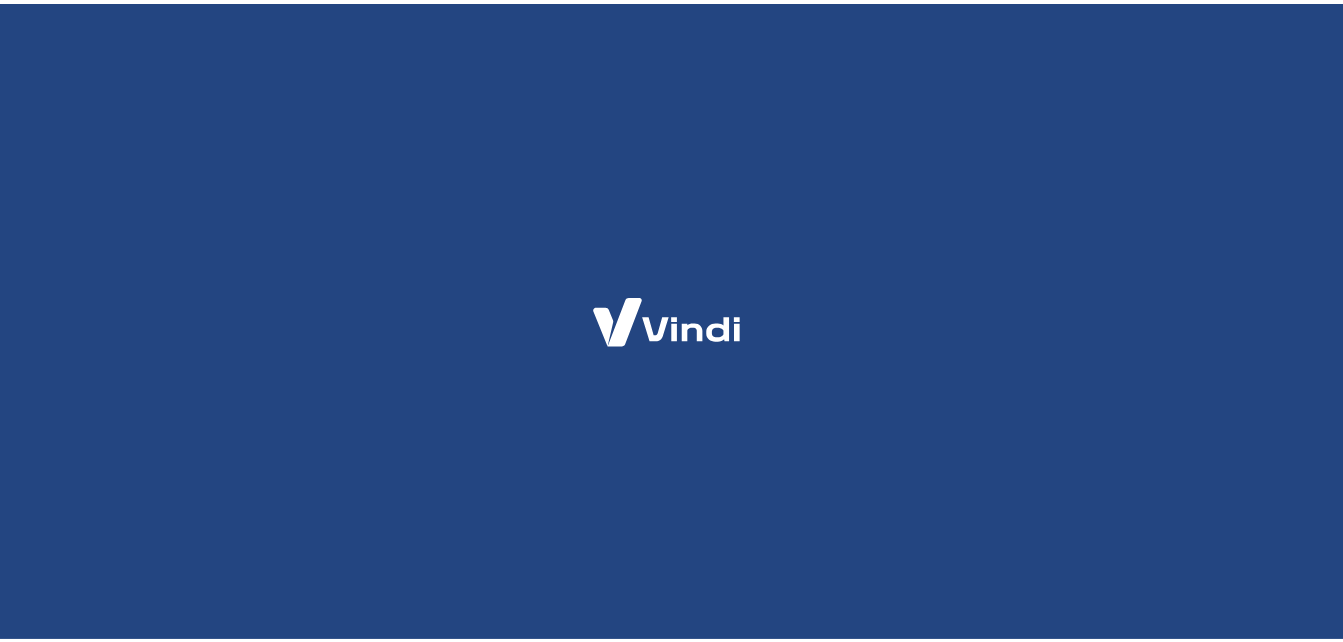 scroll, scrollTop: 0, scrollLeft: 0, axis: both 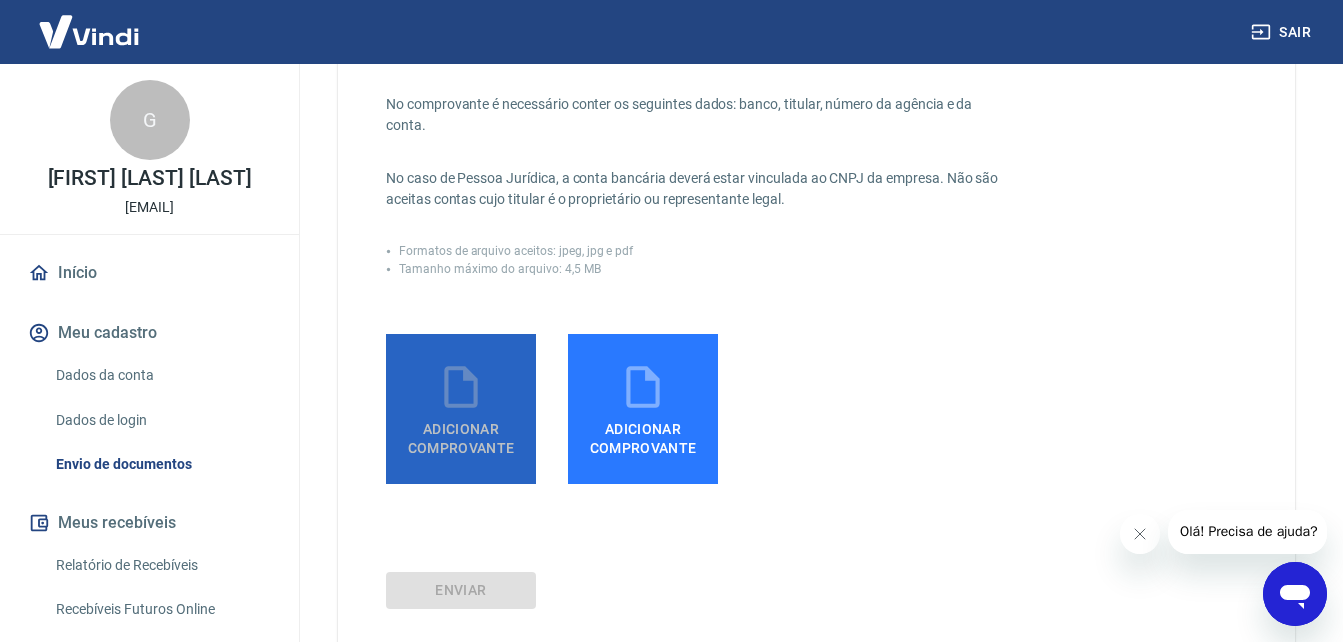 click on "Adicionar comprovante" at bounding box center [461, 434] 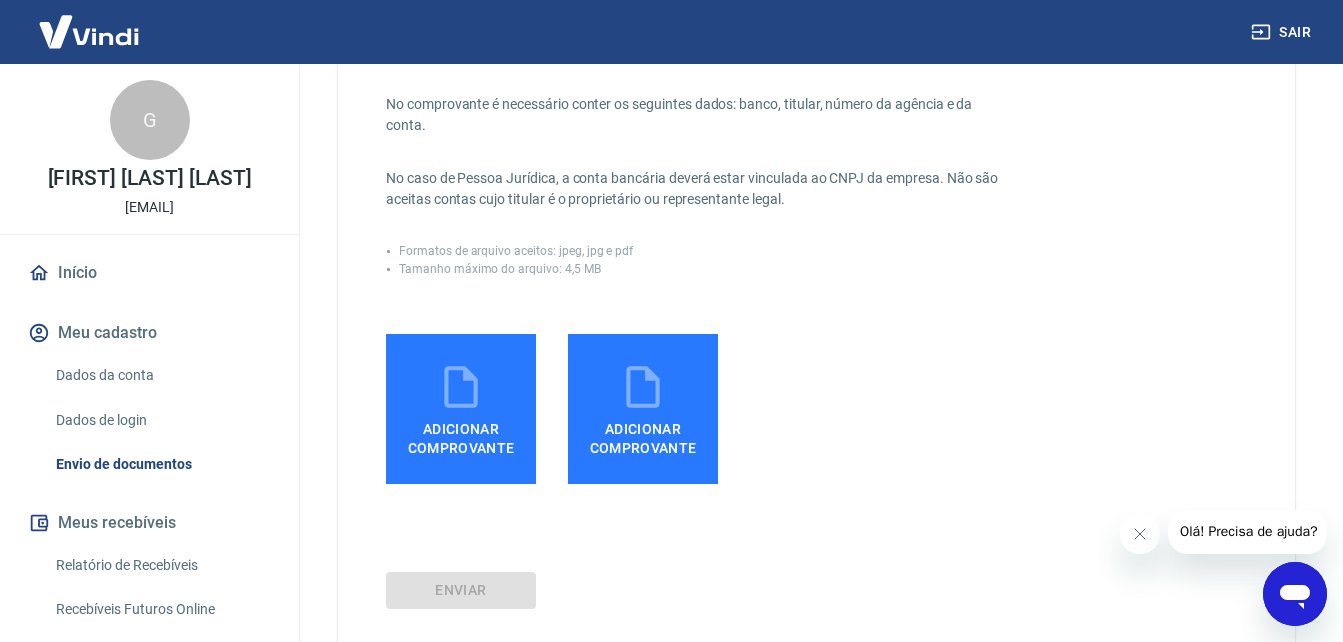click on "Adicionar comprovante" at bounding box center (461, 434) 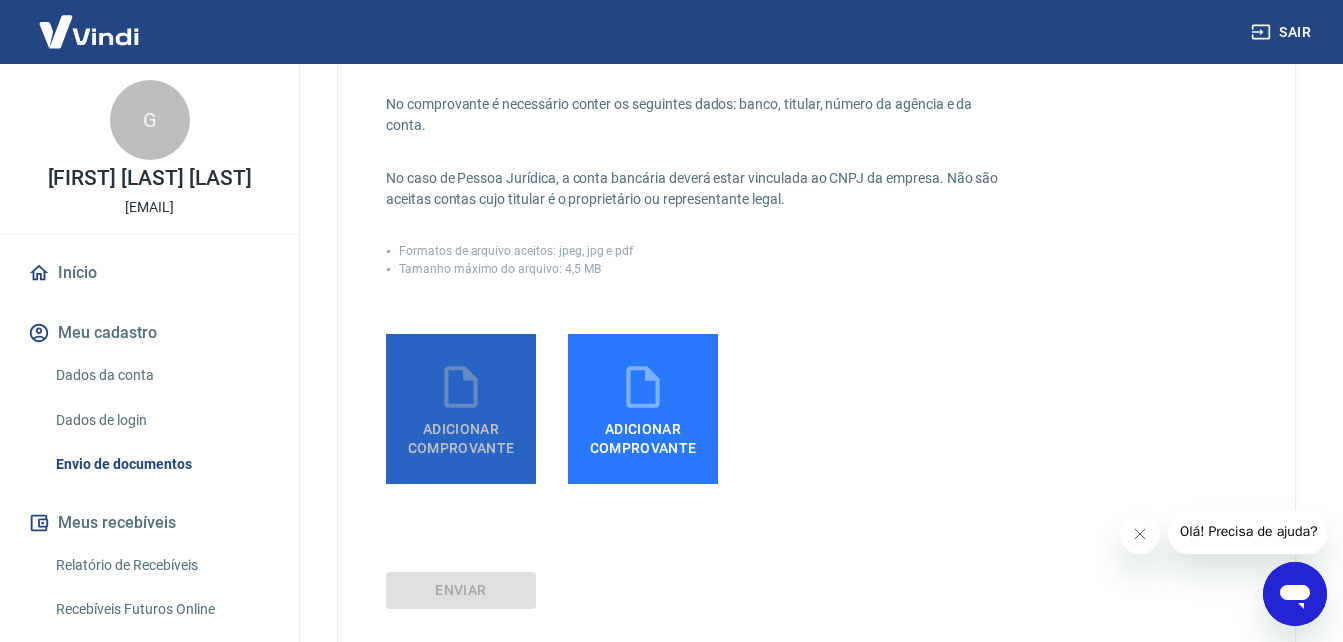 click on "Adicionar comprovante" at bounding box center (461, 434) 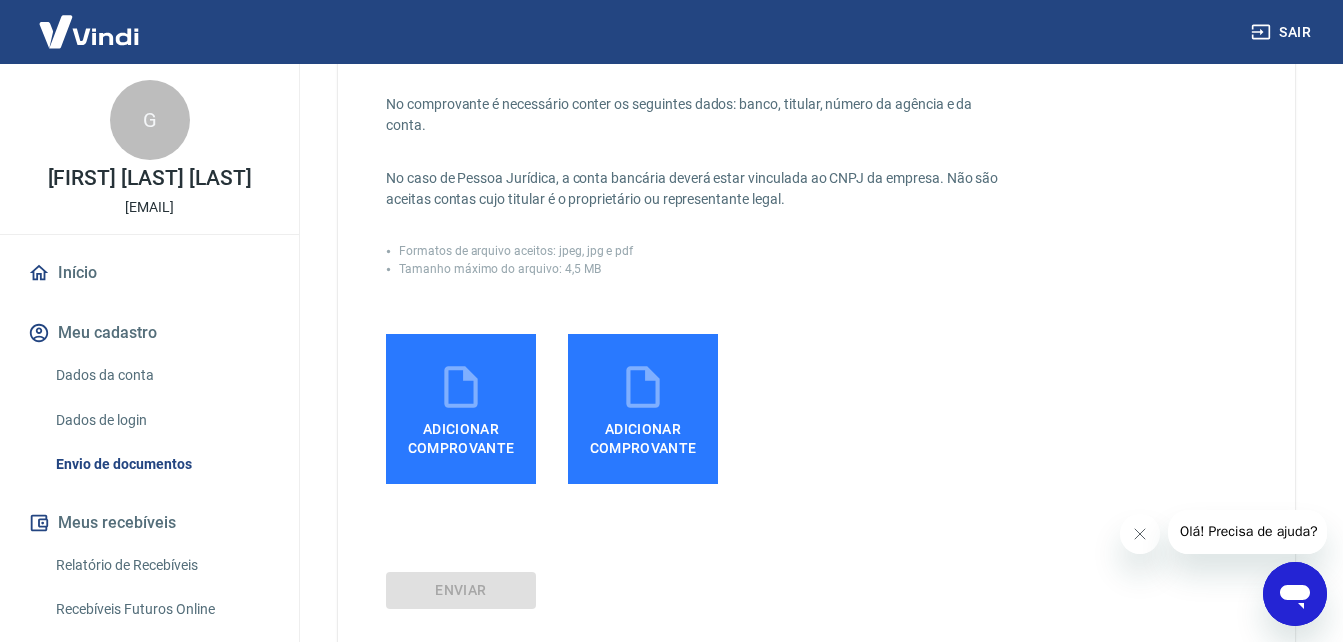 click 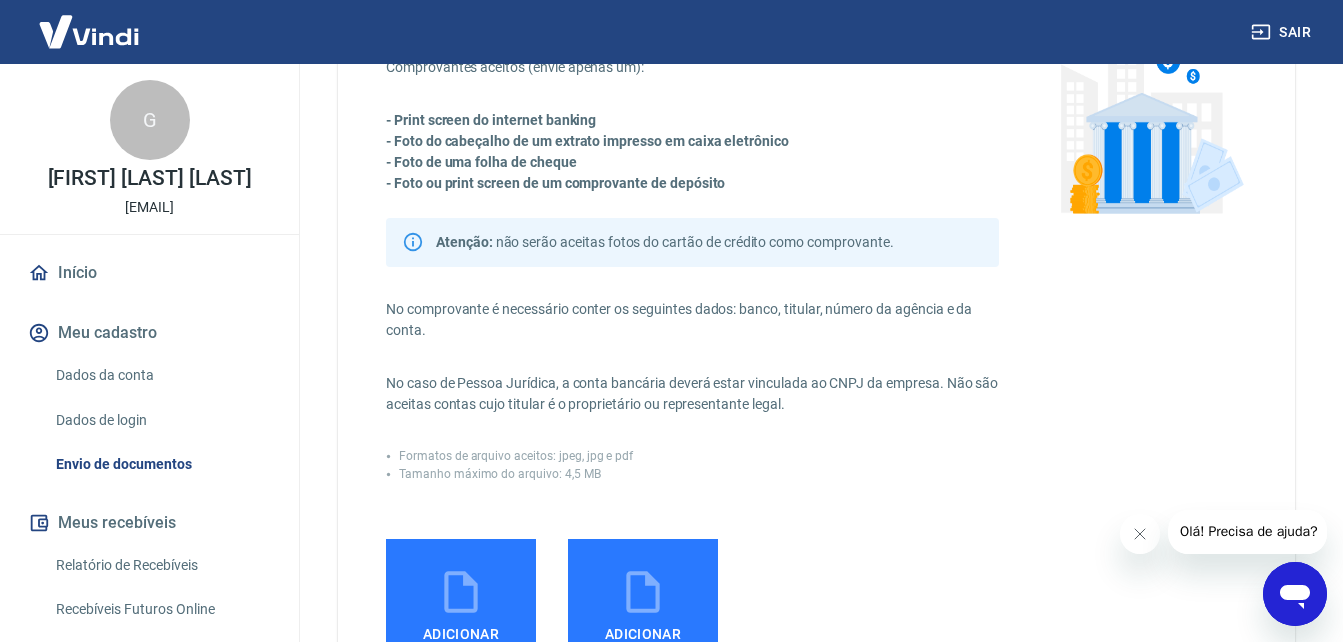 scroll, scrollTop: 133, scrollLeft: 0, axis: vertical 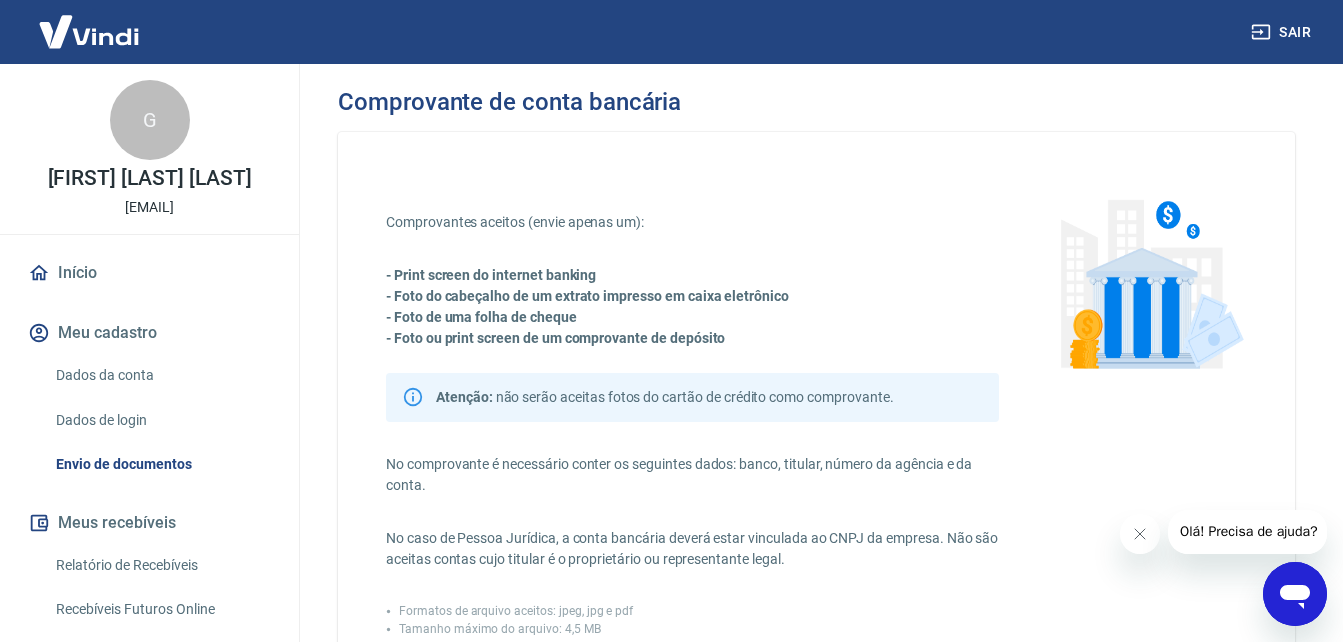 click on "Dados de login" at bounding box center (161, 420) 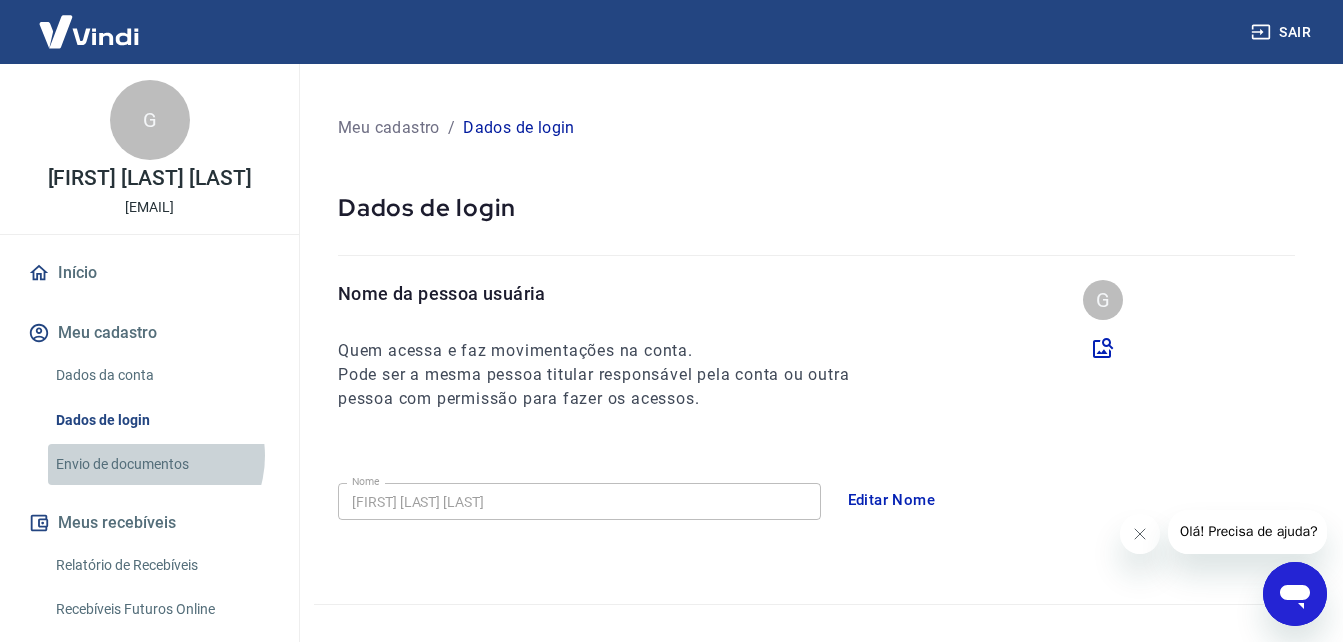 click on "Envio de documentos" at bounding box center [161, 464] 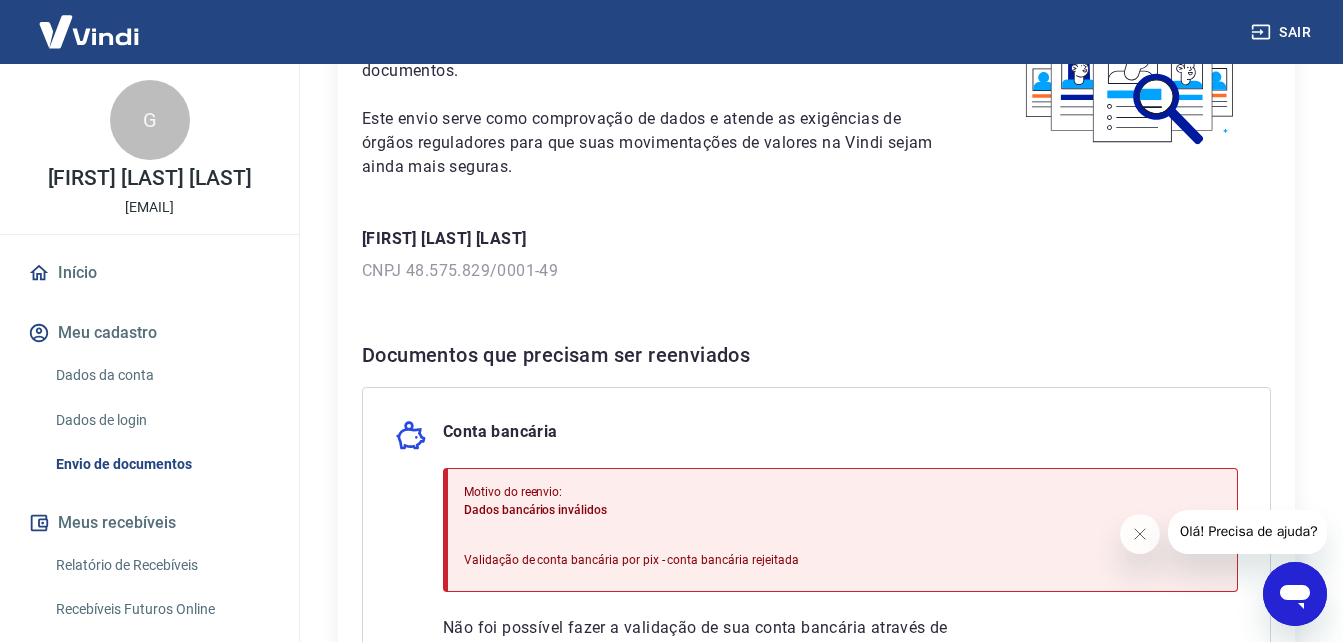 scroll, scrollTop: 281, scrollLeft: 0, axis: vertical 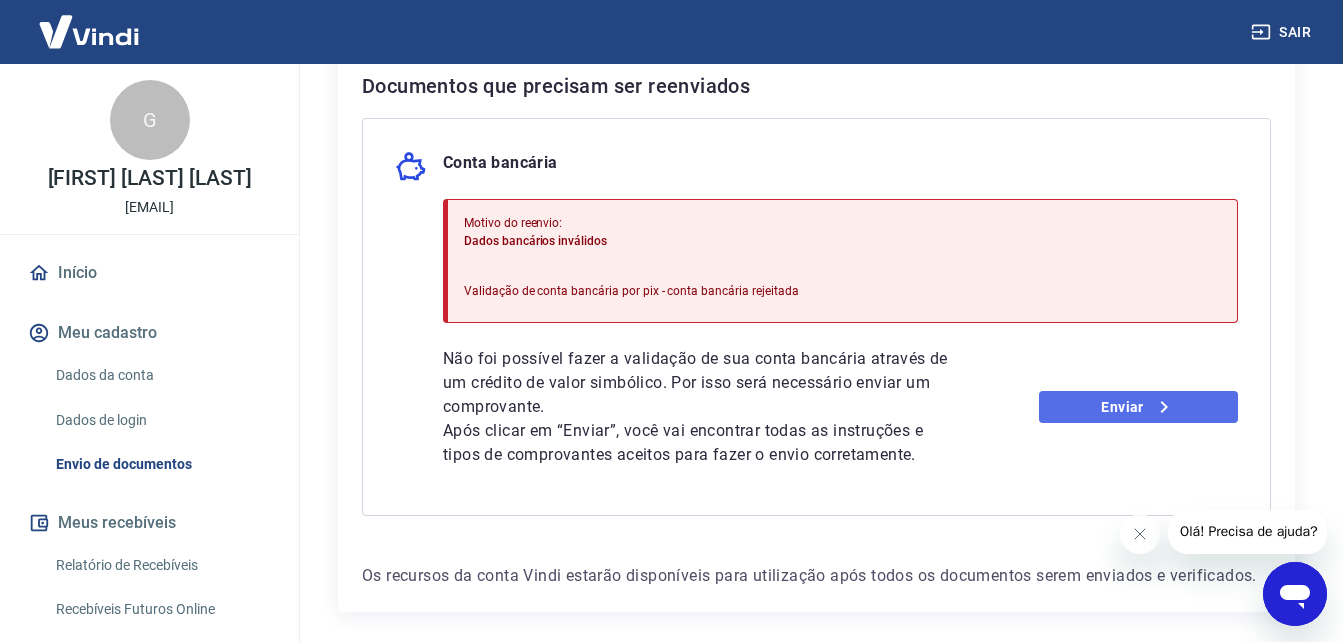click on "Enviar" at bounding box center (1138, 407) 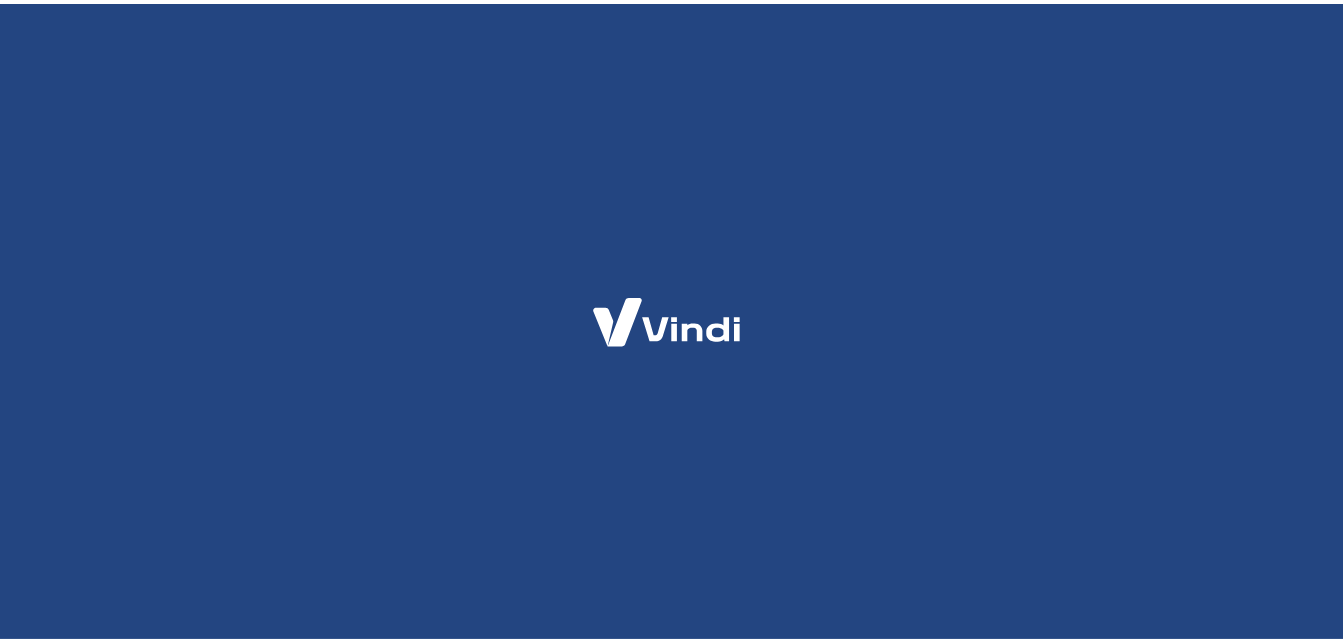 scroll, scrollTop: 0, scrollLeft: 0, axis: both 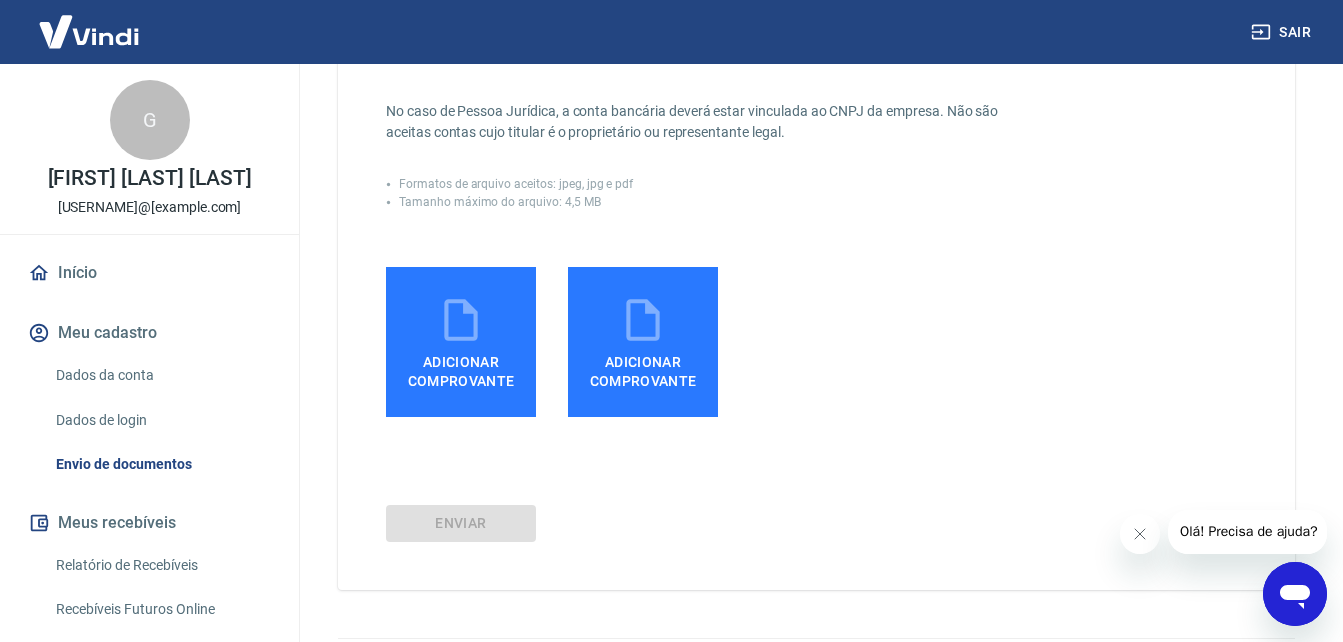click on "Comprovante de conta bancária Comprovantes aceitos (envie apenas um): - Print screen do internet banking - Foto do cabeçalho de um extrato impresso em caixa eletrônico - Foto de uma folha de cheque - Foto ou print screen de um comprovante de depósito Atenção: não serão aceitas fotos do cartão de crédito como comprovante. No comprovante é necessário conter os seguintes dados: banco, titular, número da agência e da conta. No caso de Pessoa Jurídica, a conta bancária deverá estar vinculada ao CNPJ da empresa. Não são aceitas contas cujo titular é o proprietário ou representante legal. Formatos de arquivo aceitos: jpeg, jpg e pdf Tamanho máximo do arquivo: 4,5 MB Adicionar comprovante Adicionar comprovante ENVIAR" at bounding box center (816, 125) 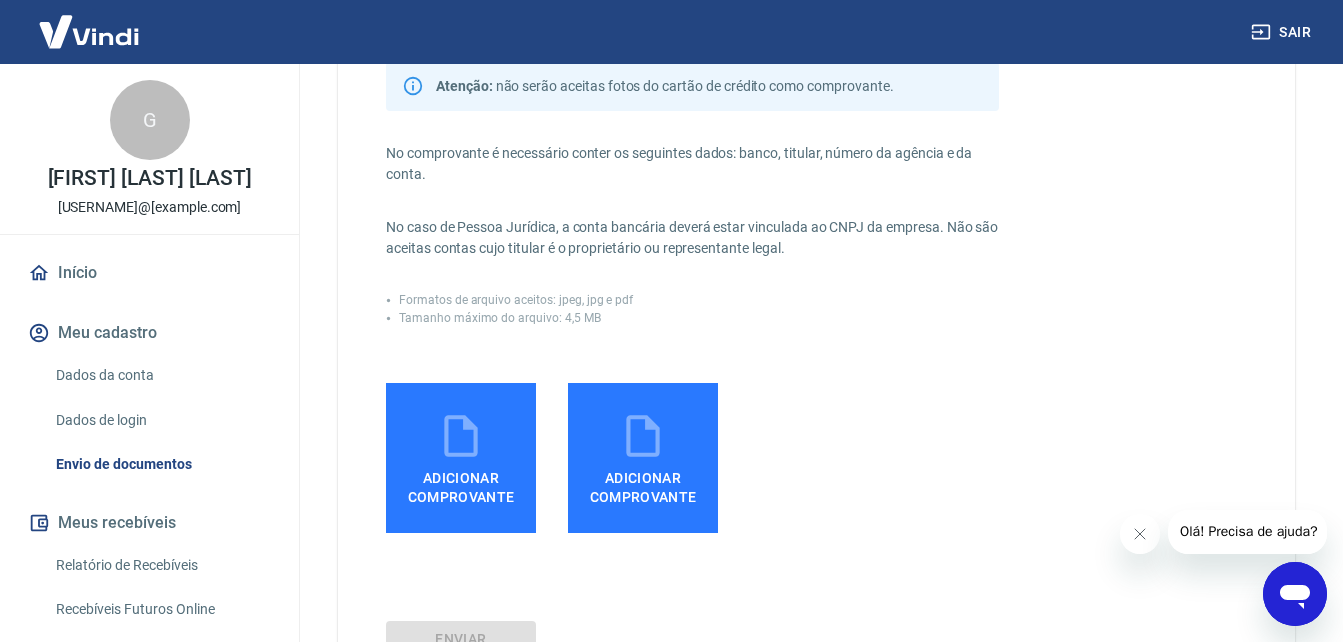 scroll, scrollTop: 280, scrollLeft: 0, axis: vertical 